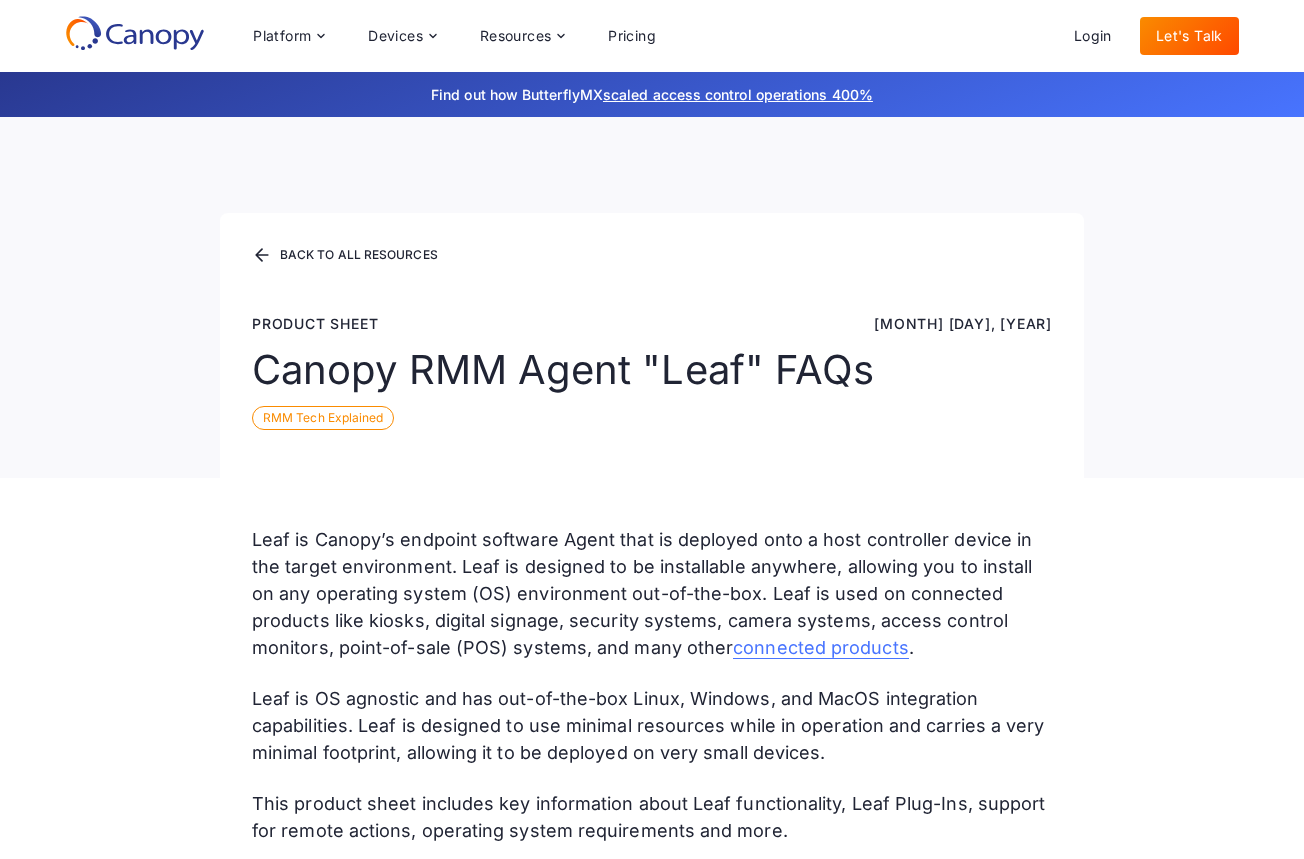scroll, scrollTop: 451, scrollLeft: 0, axis: vertical 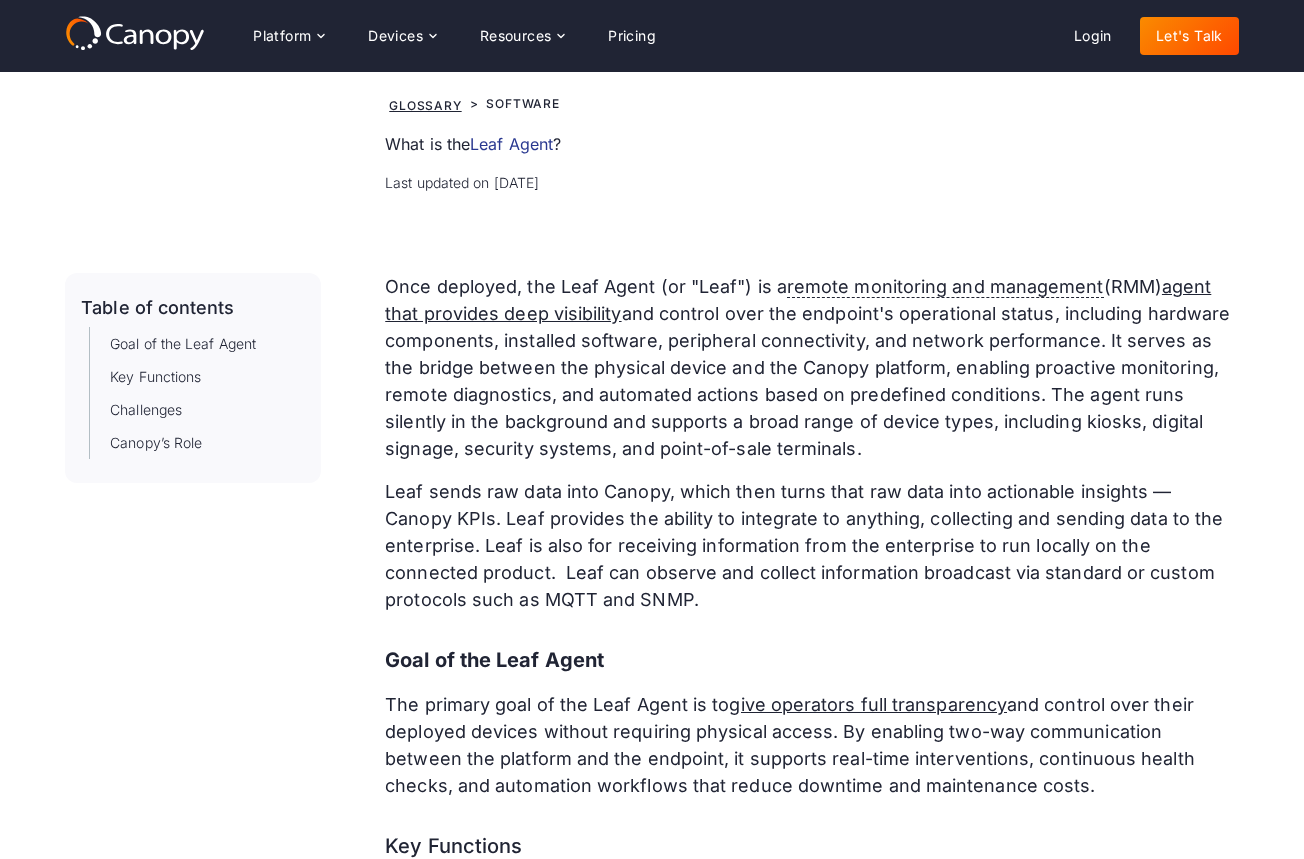 drag, startPoint x: 796, startPoint y: 443, endPoint x: 375, endPoint y: 282, distance: 450.73495 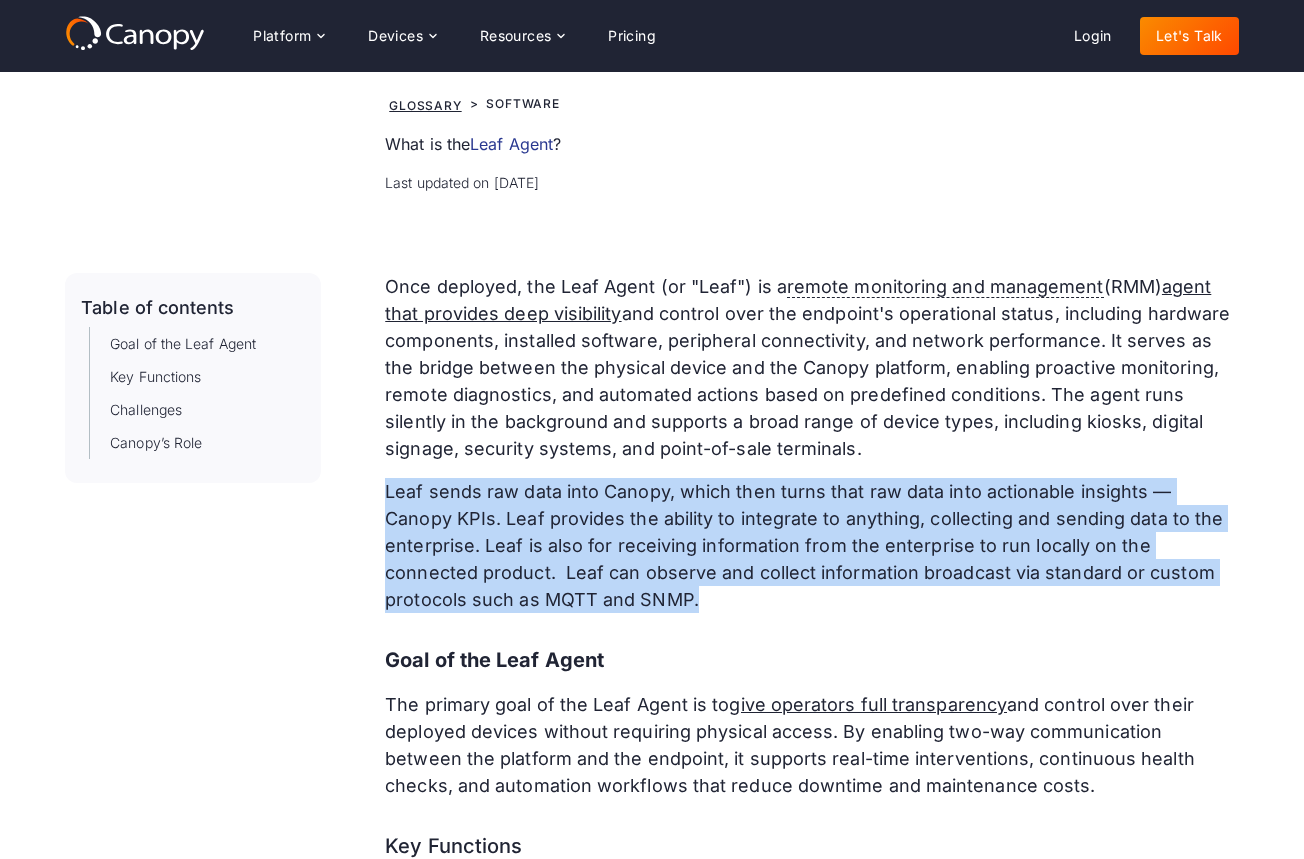 drag, startPoint x: 644, startPoint y: 607, endPoint x: 358, endPoint y: 462, distance: 320.65714 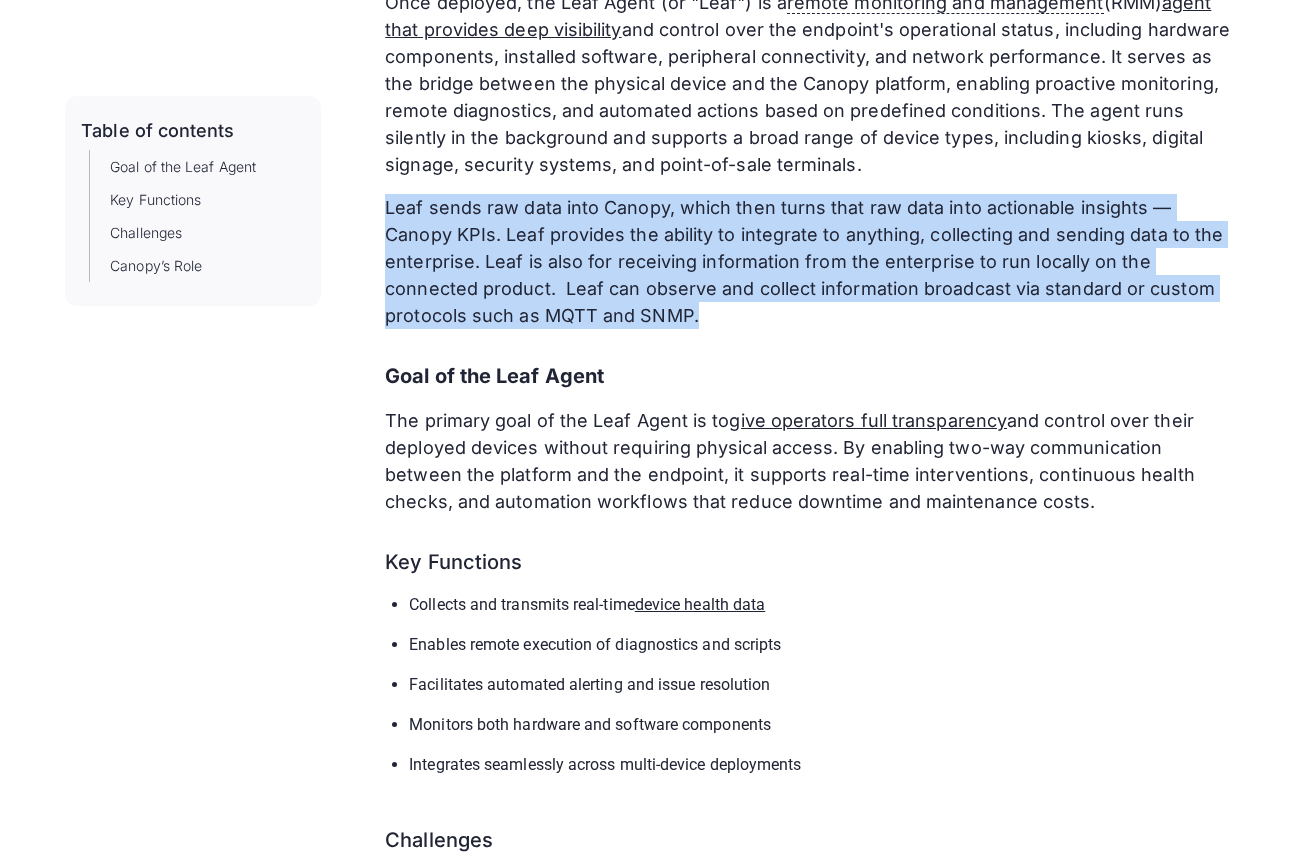 scroll, scrollTop: 347, scrollLeft: 0, axis: vertical 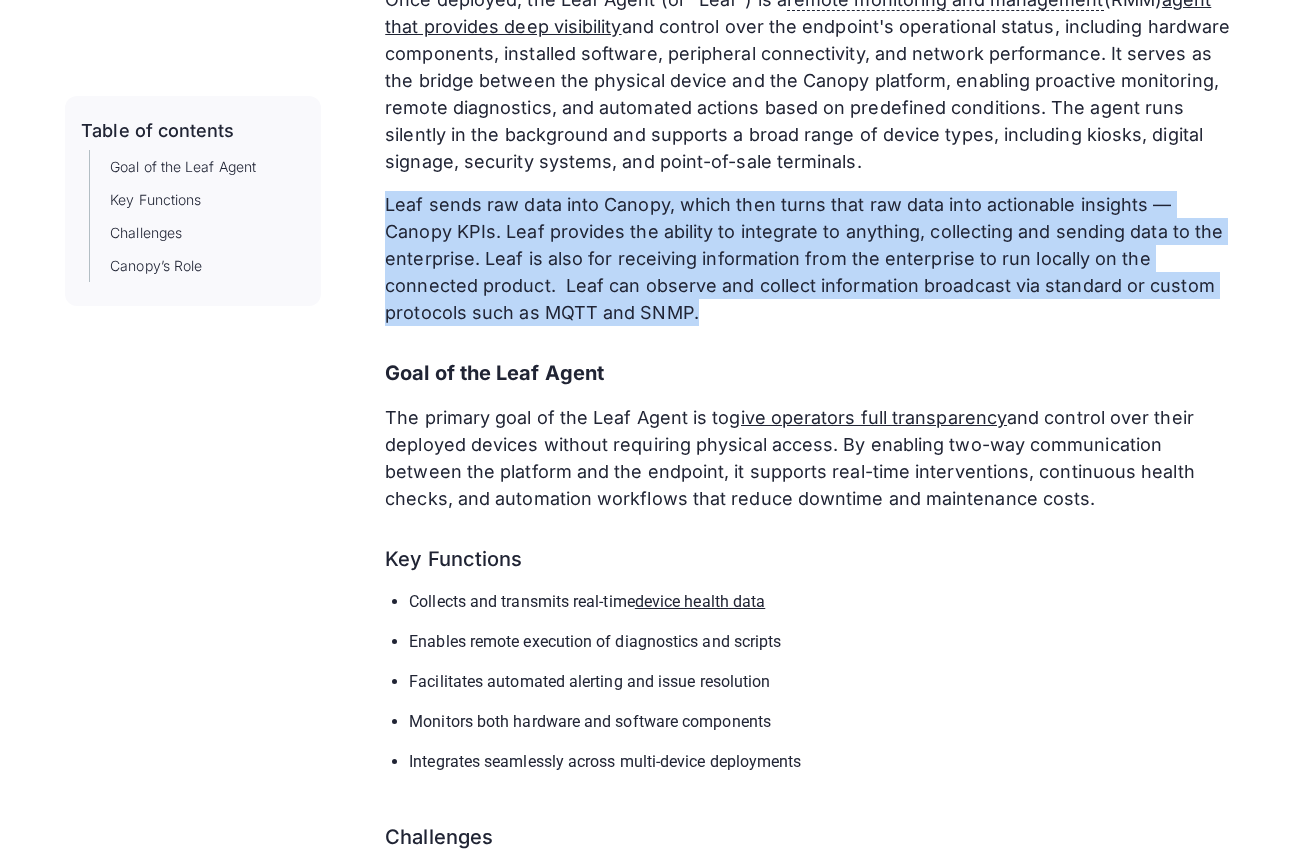 drag, startPoint x: 991, startPoint y: 503, endPoint x: 364, endPoint y: 417, distance: 632.8704 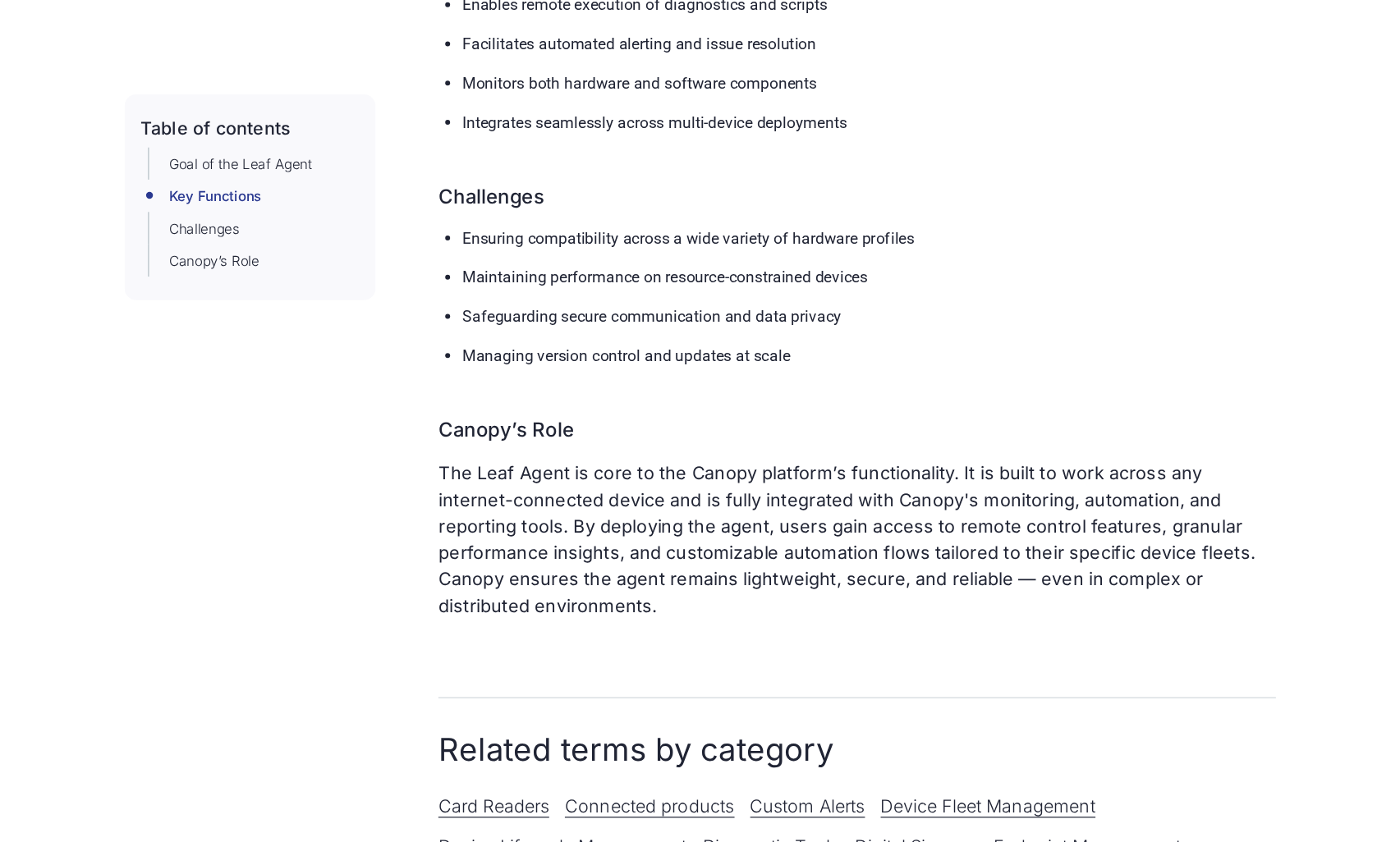 scroll, scrollTop: 813, scrollLeft: 0, axis: vertical 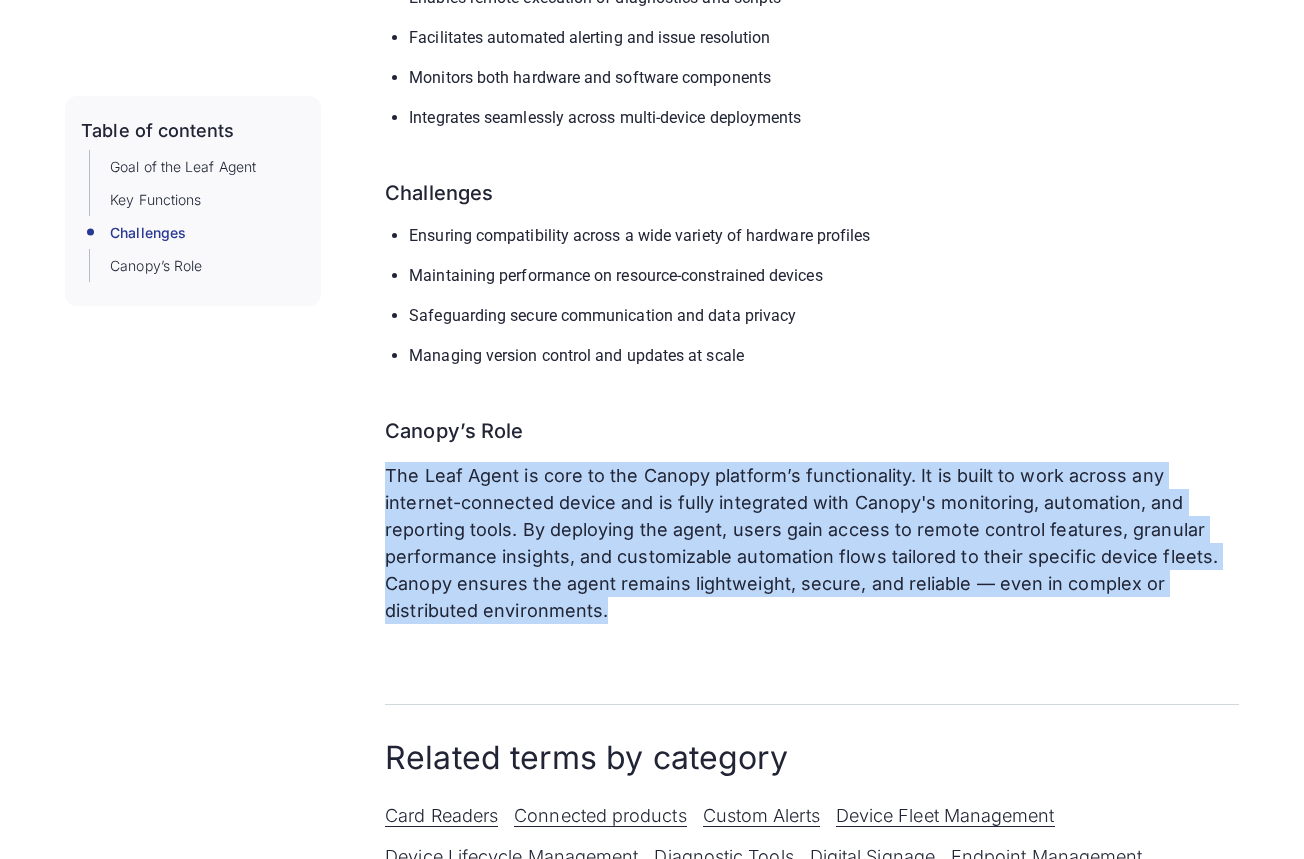 drag, startPoint x: 1199, startPoint y: 588, endPoint x: 352, endPoint y: 480, distance: 853.8577 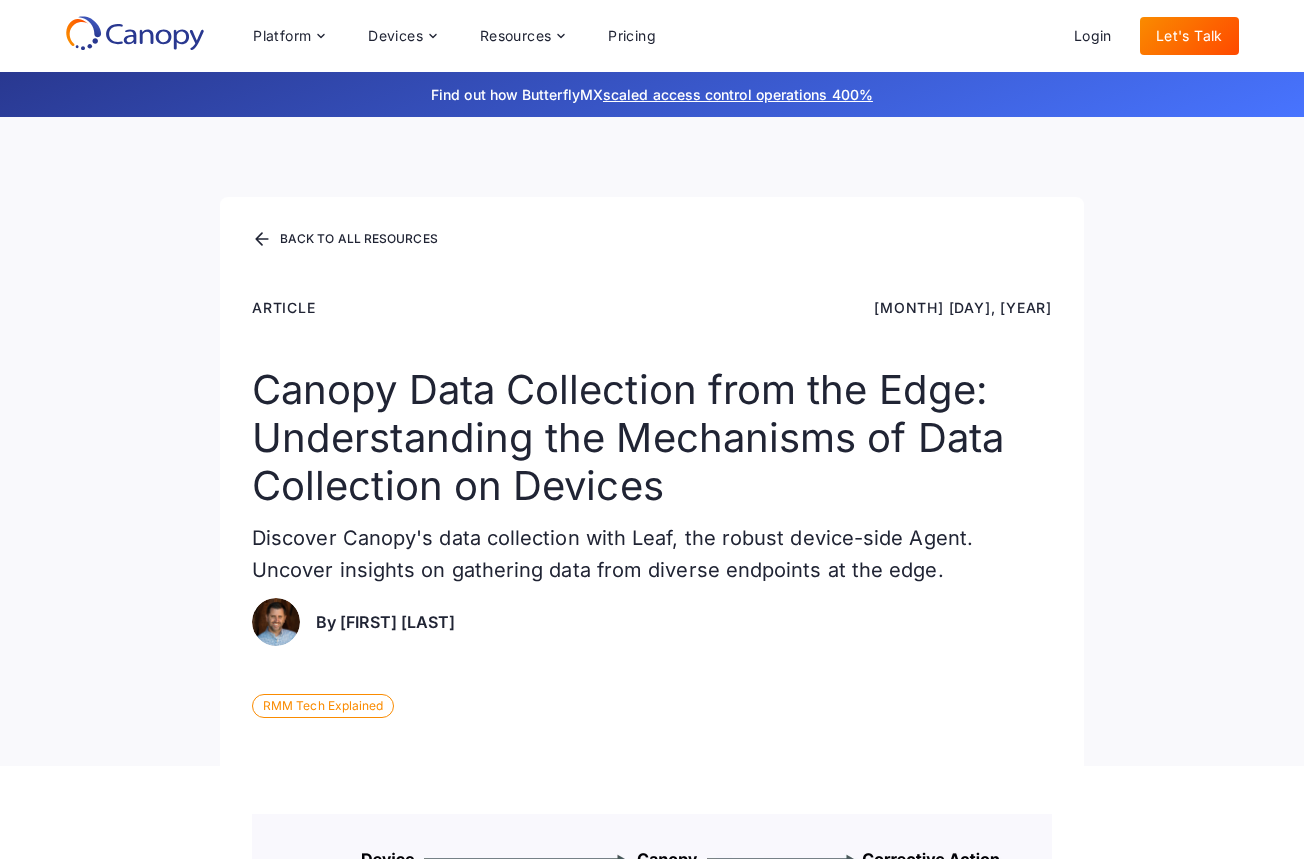 scroll, scrollTop: 0, scrollLeft: 0, axis: both 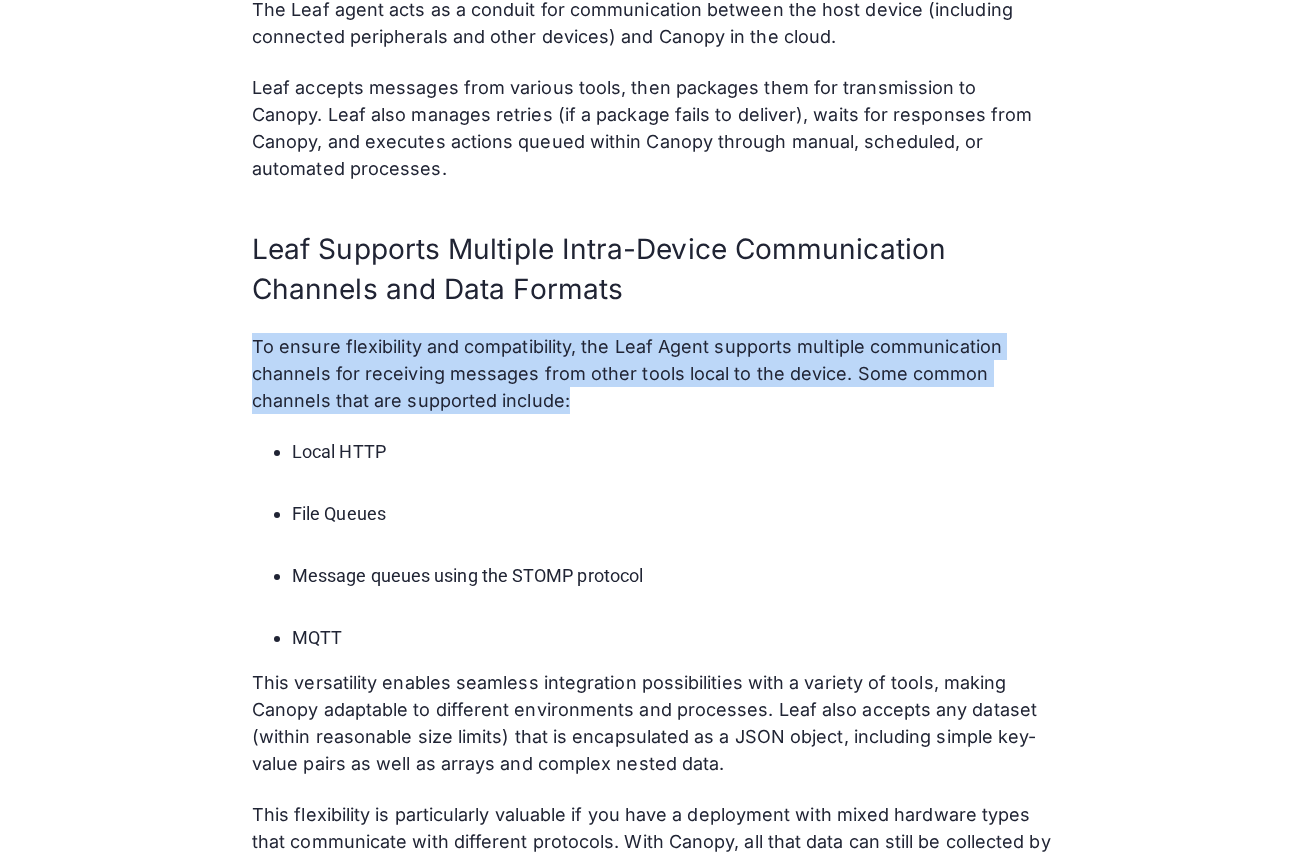 drag, startPoint x: 574, startPoint y: 375, endPoint x: 240, endPoint y: 301, distance: 342.0994 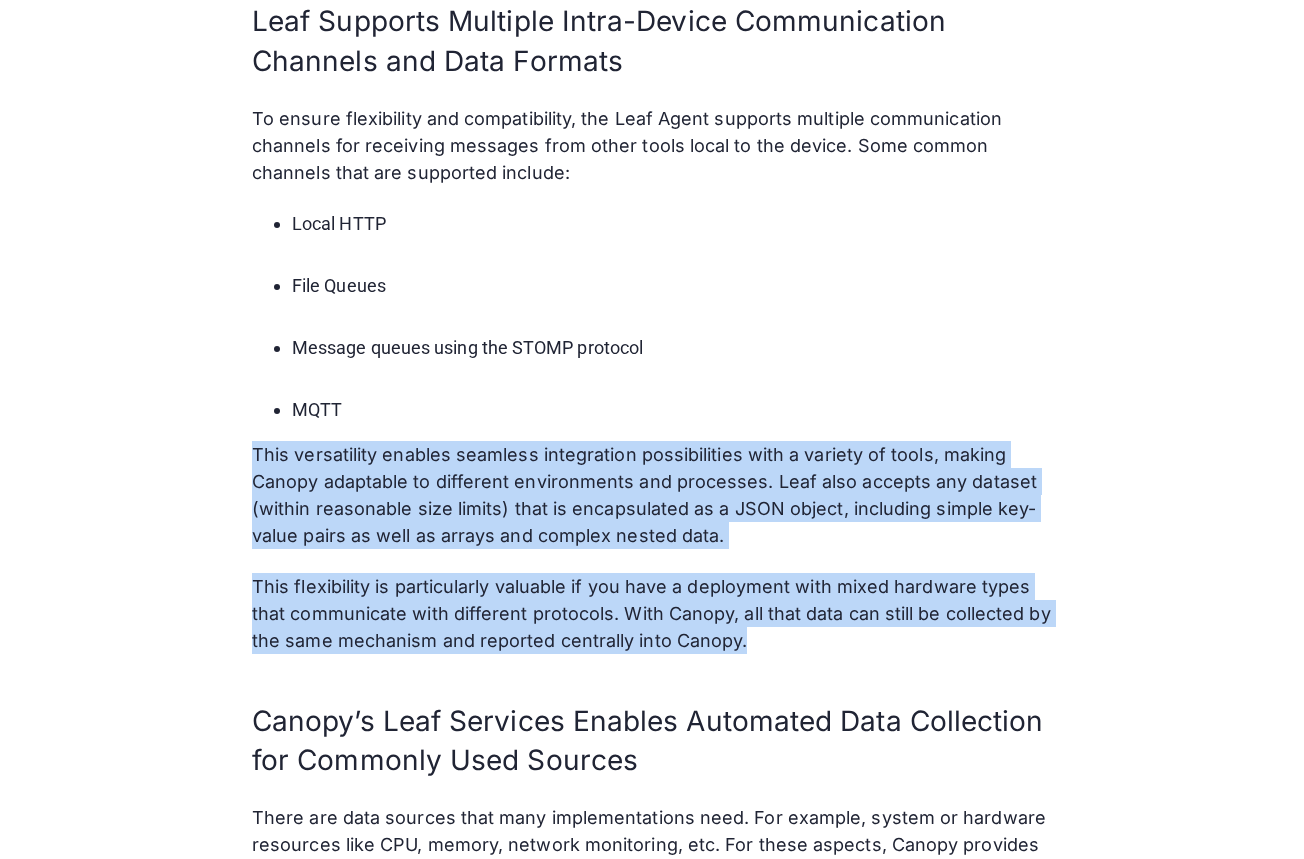 drag, startPoint x: 772, startPoint y: 614, endPoint x: 234, endPoint y: 435, distance: 566.99646 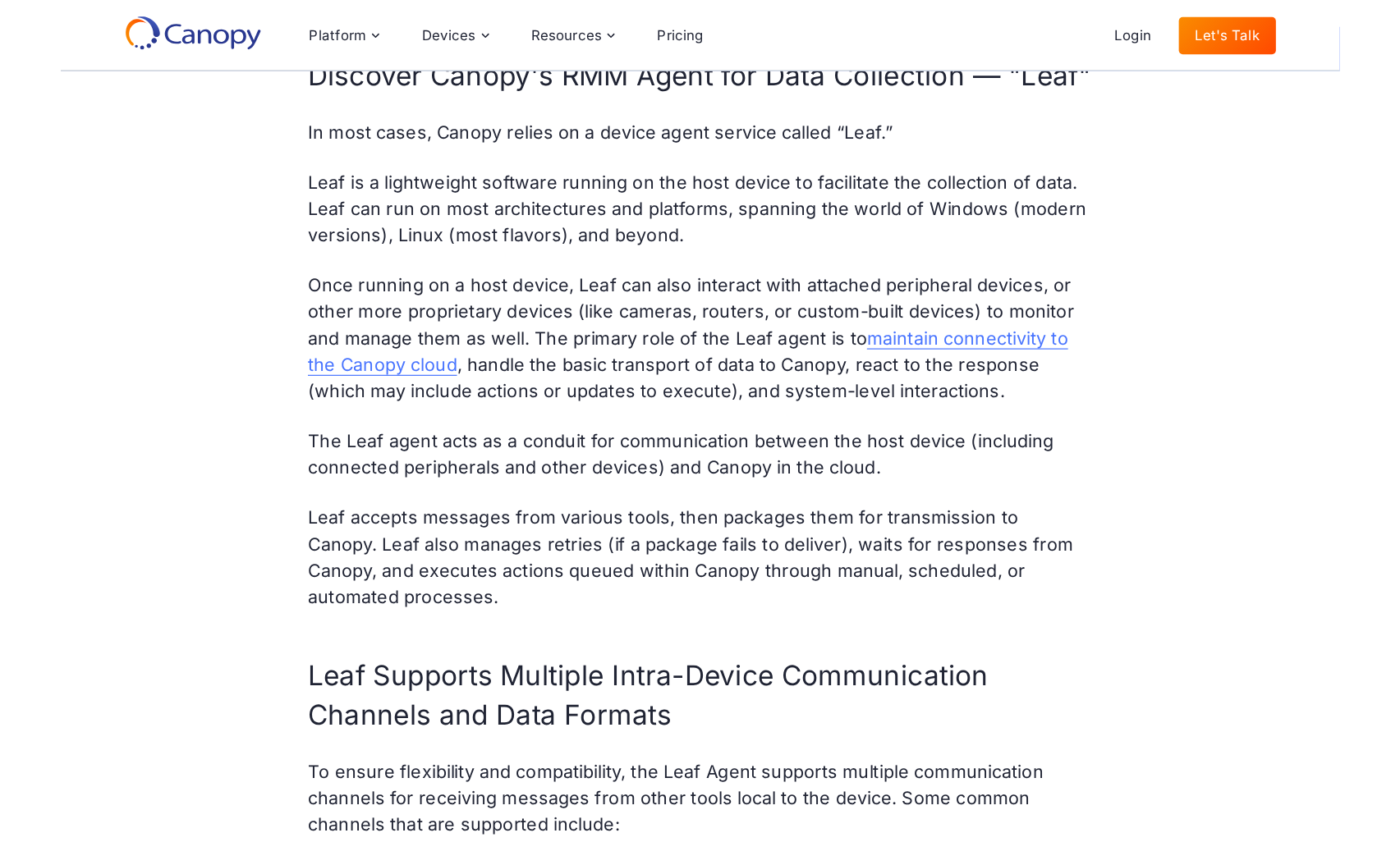 scroll, scrollTop: 1805, scrollLeft: 0, axis: vertical 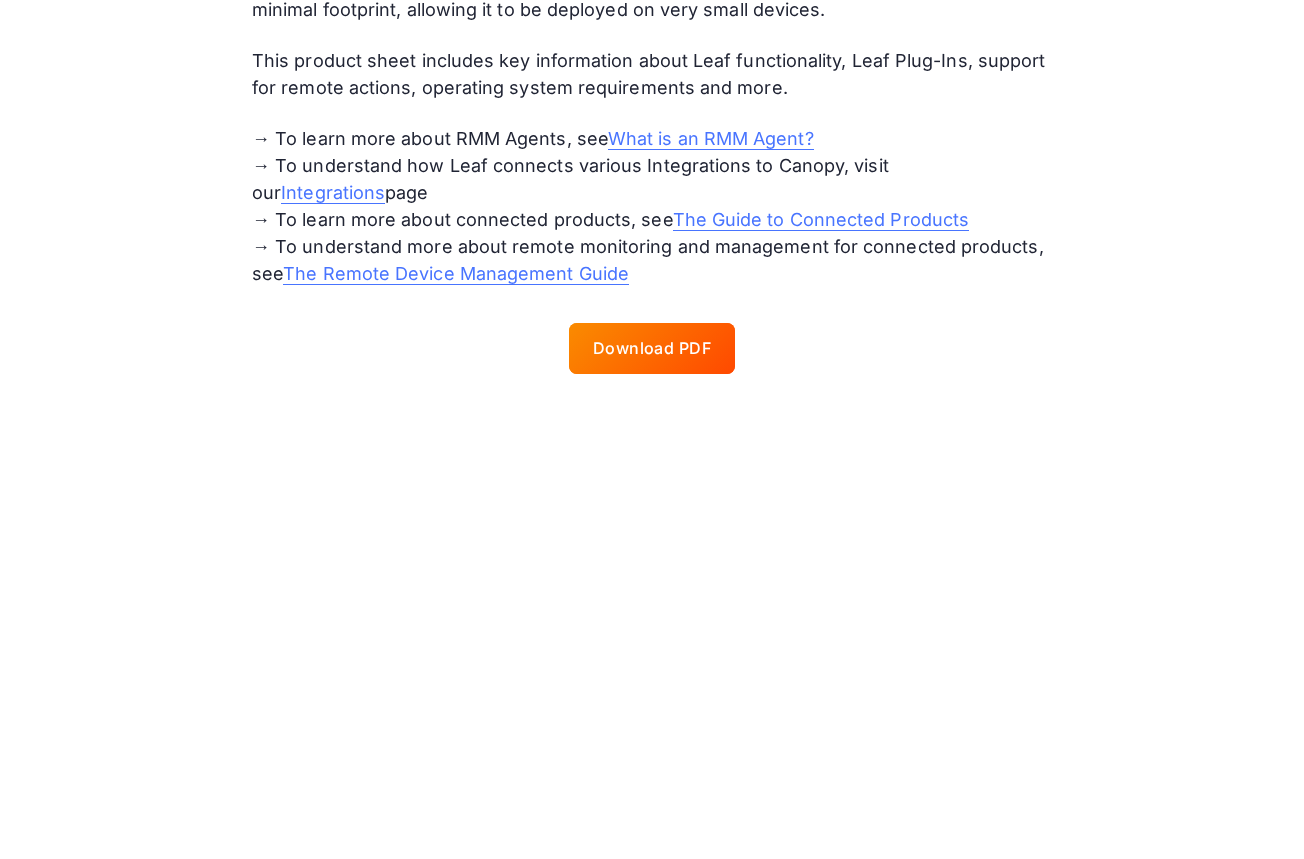 click at bounding box center (652, 348) 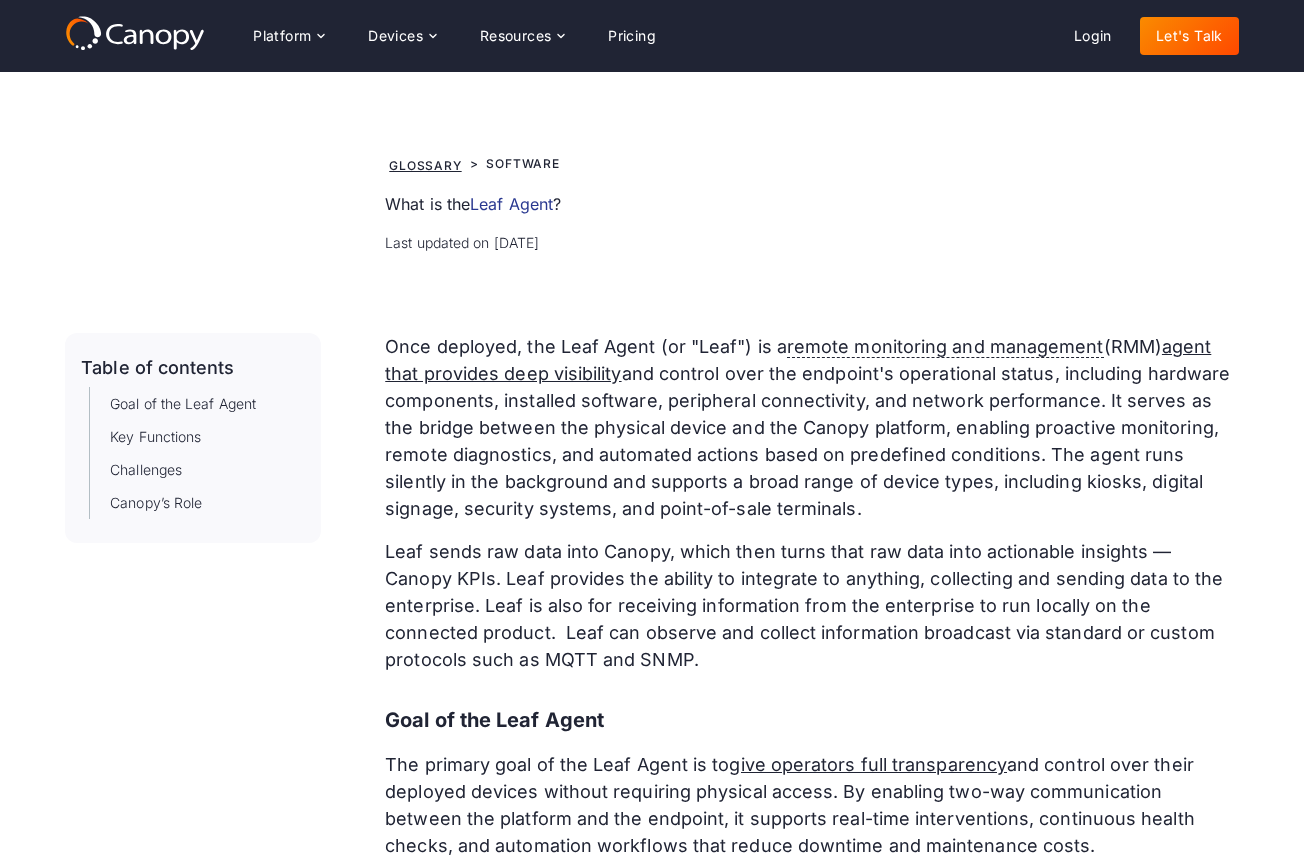 scroll, scrollTop: 0, scrollLeft: 0, axis: both 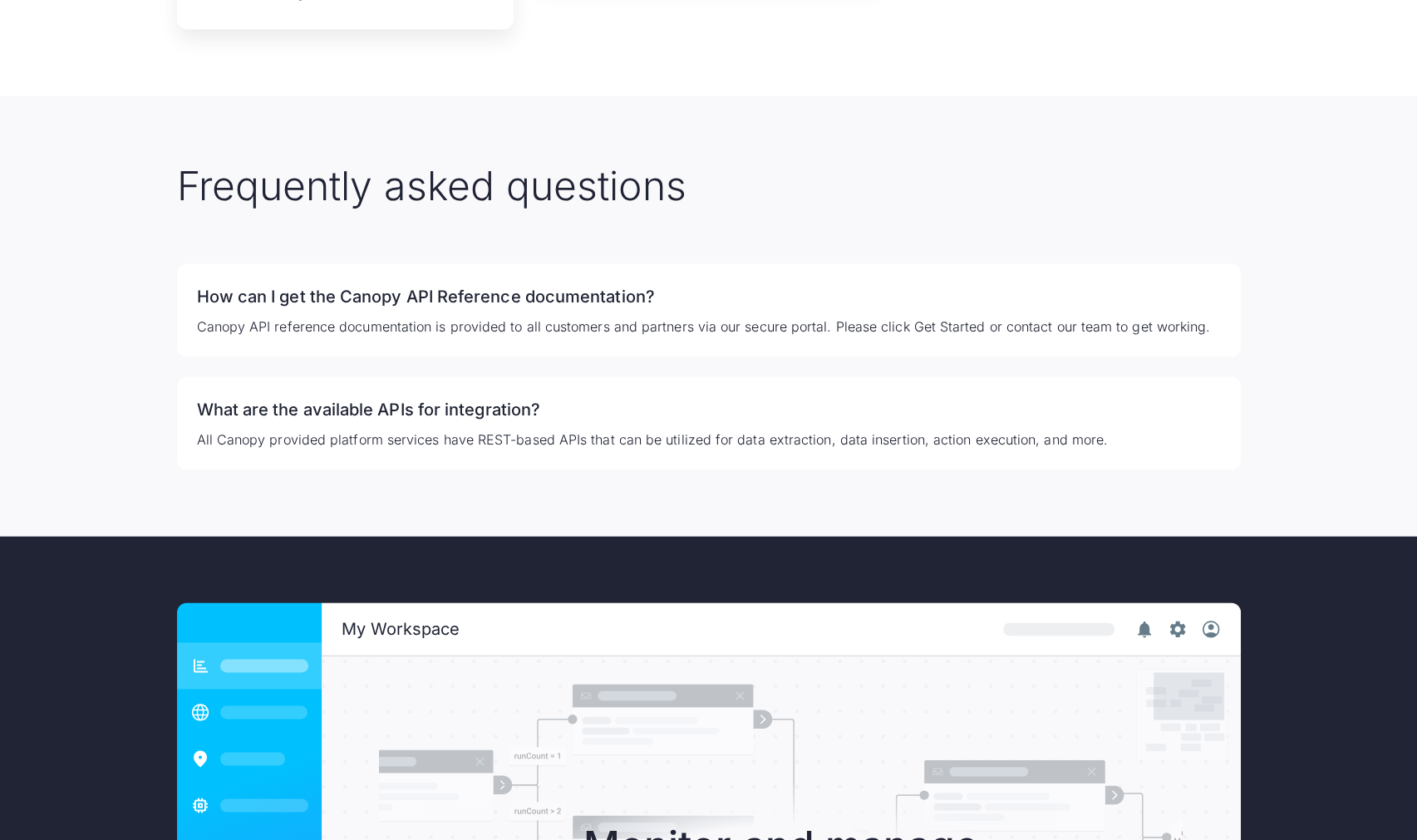 drag, startPoint x: 407, startPoint y: 310, endPoint x: 406, endPoint y: 318, distance: 8.062258 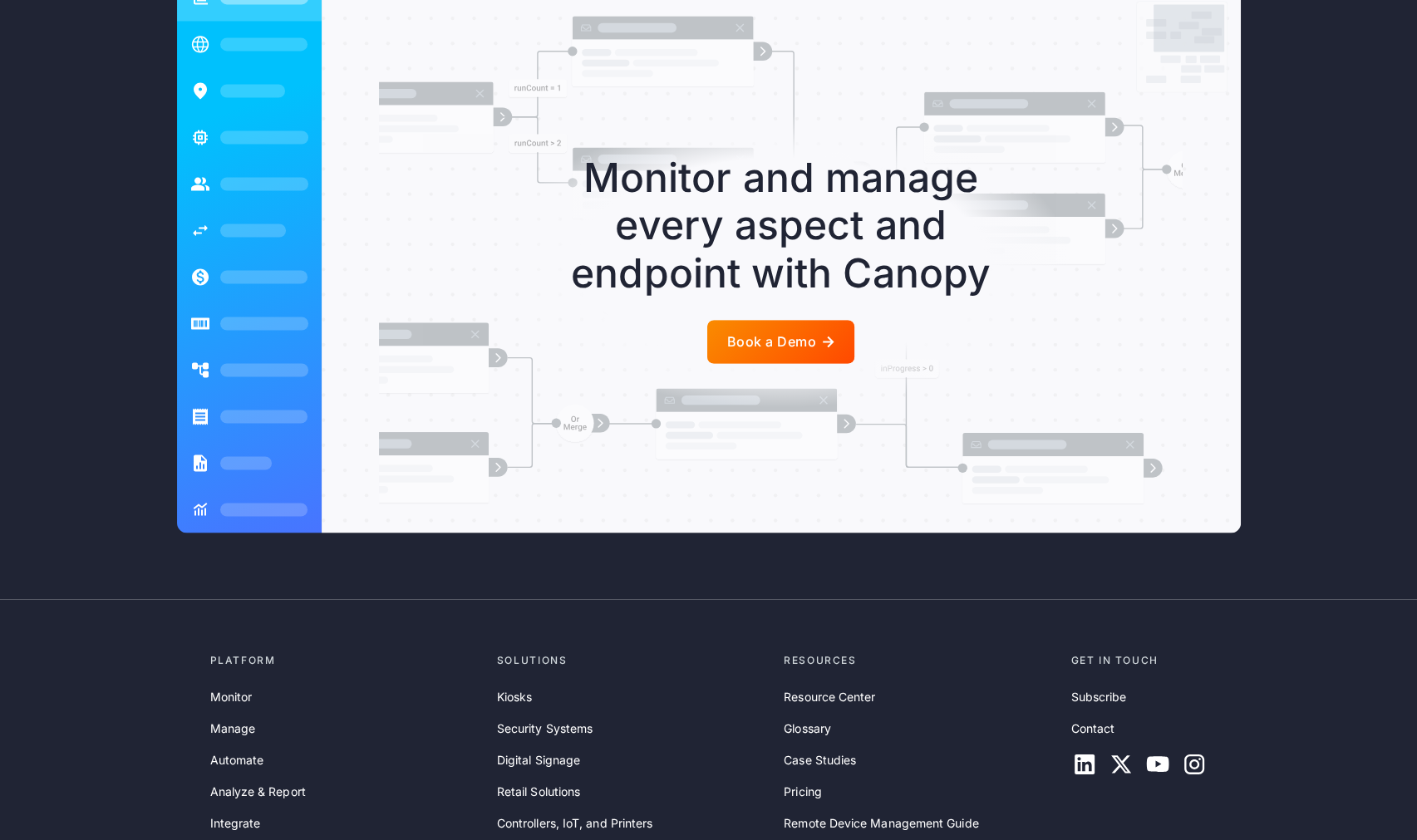 scroll, scrollTop: 3438, scrollLeft: 0, axis: vertical 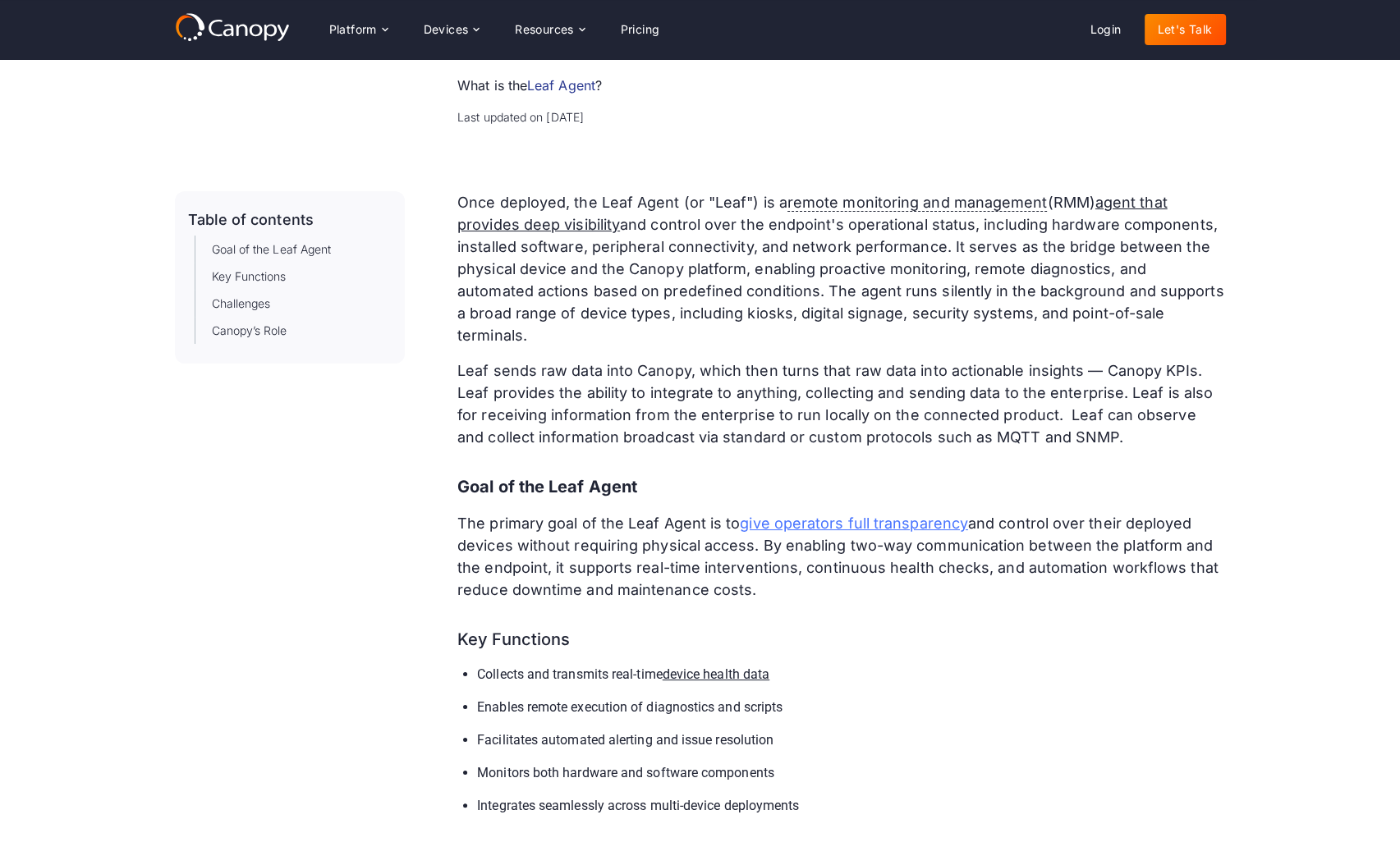 click on "give operators full transparency" at bounding box center (854, 523) 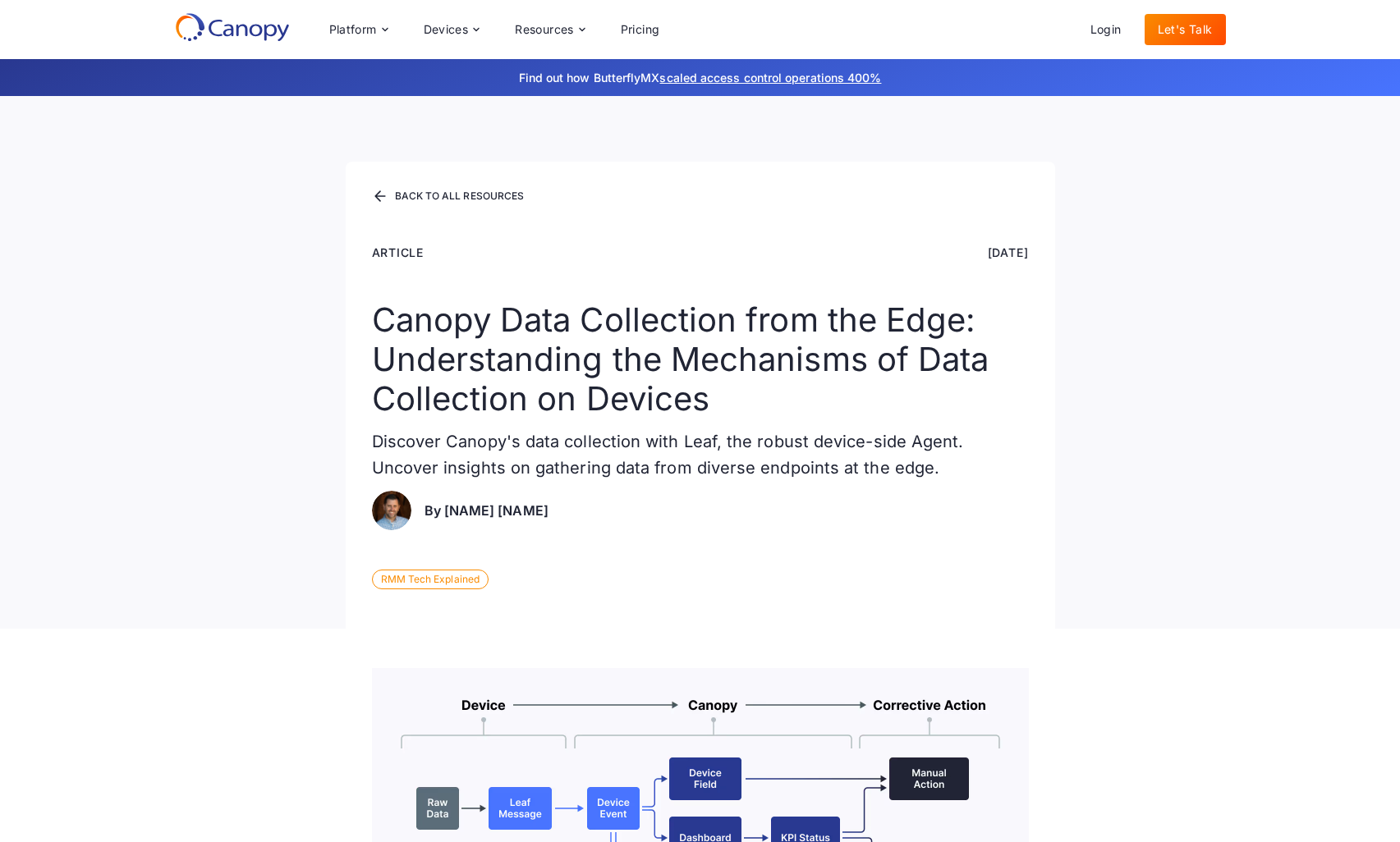 scroll, scrollTop: 0, scrollLeft: 0, axis: both 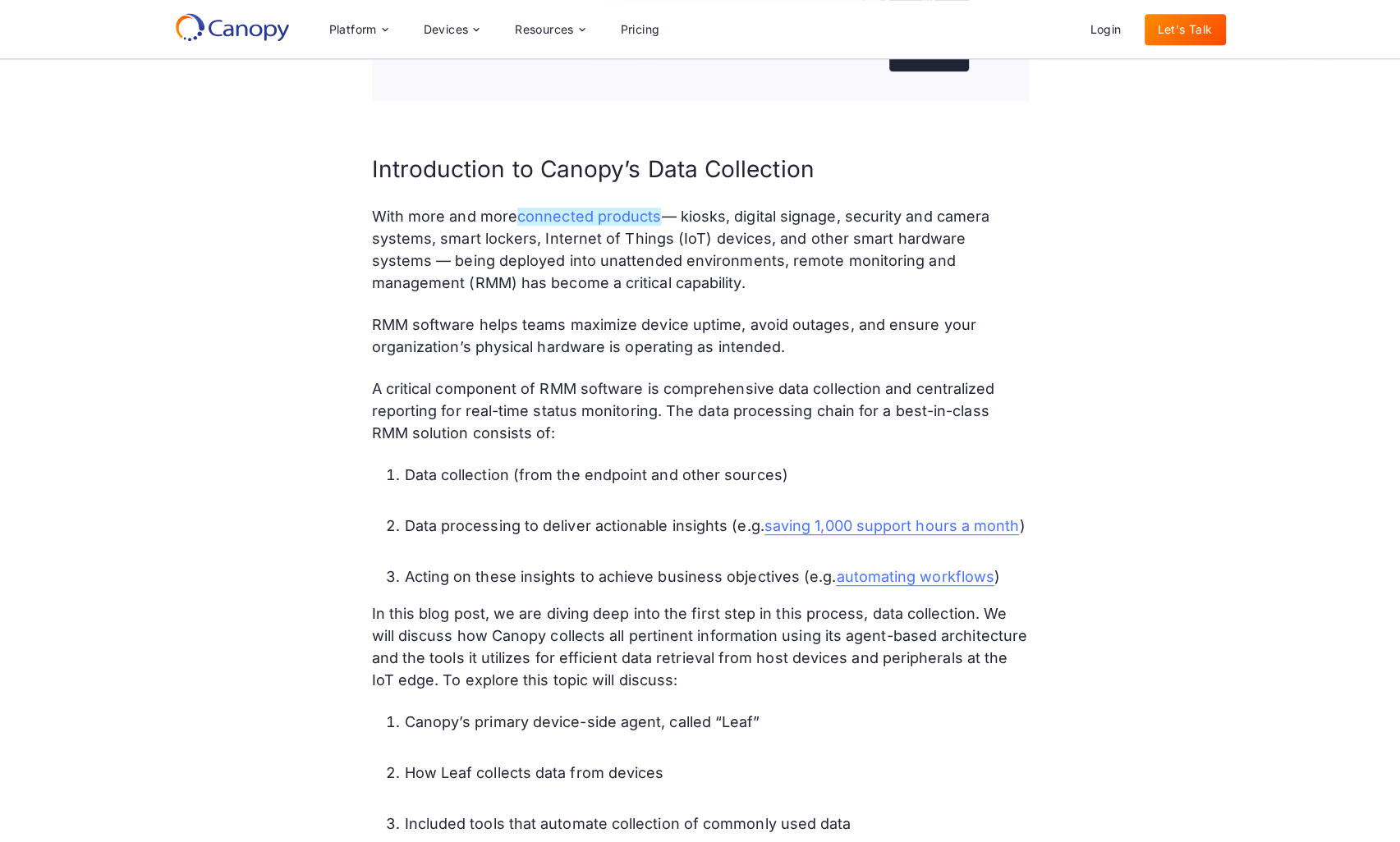 click on "connected products" at bounding box center [589, 217] 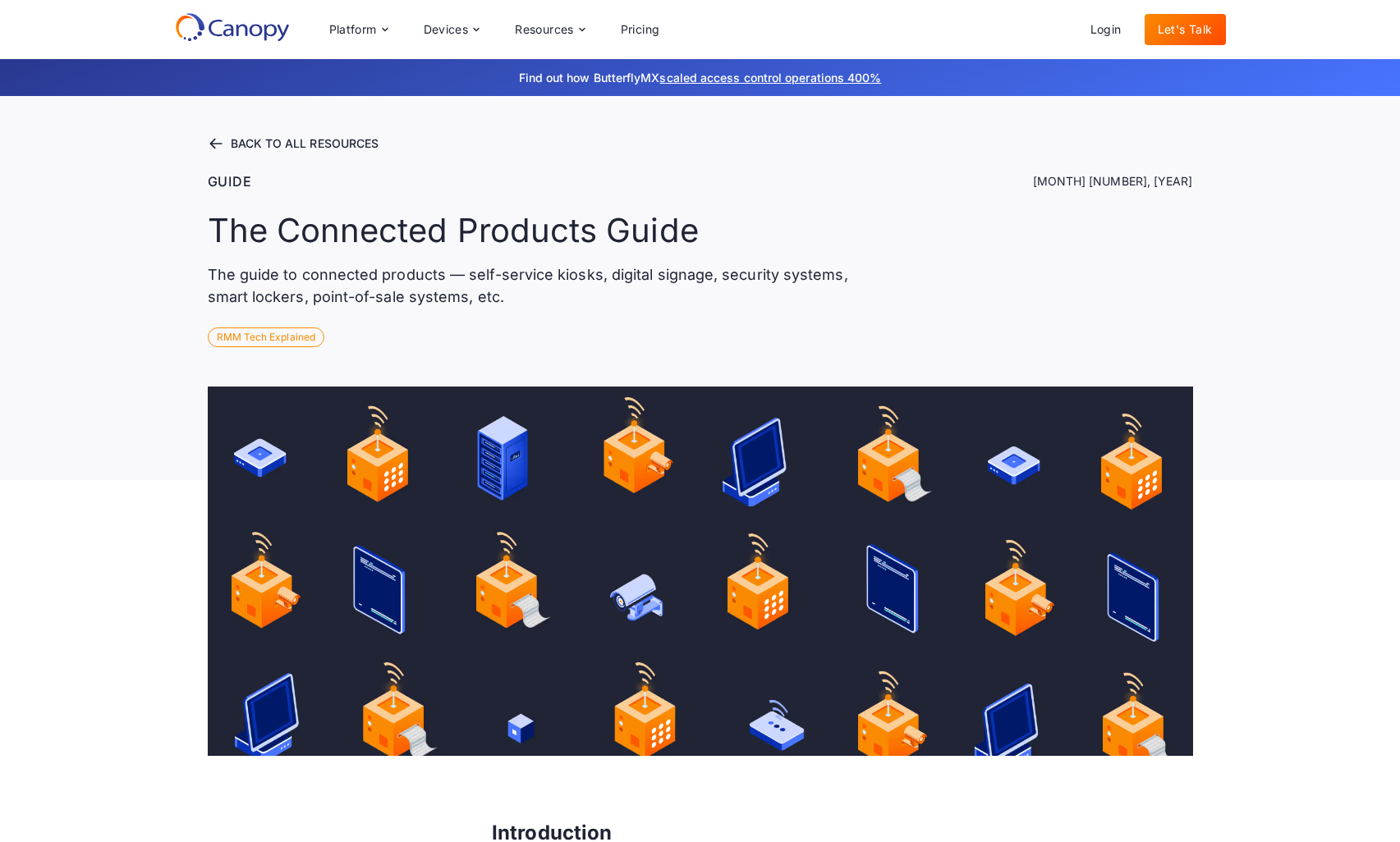 scroll, scrollTop: 0, scrollLeft: 0, axis: both 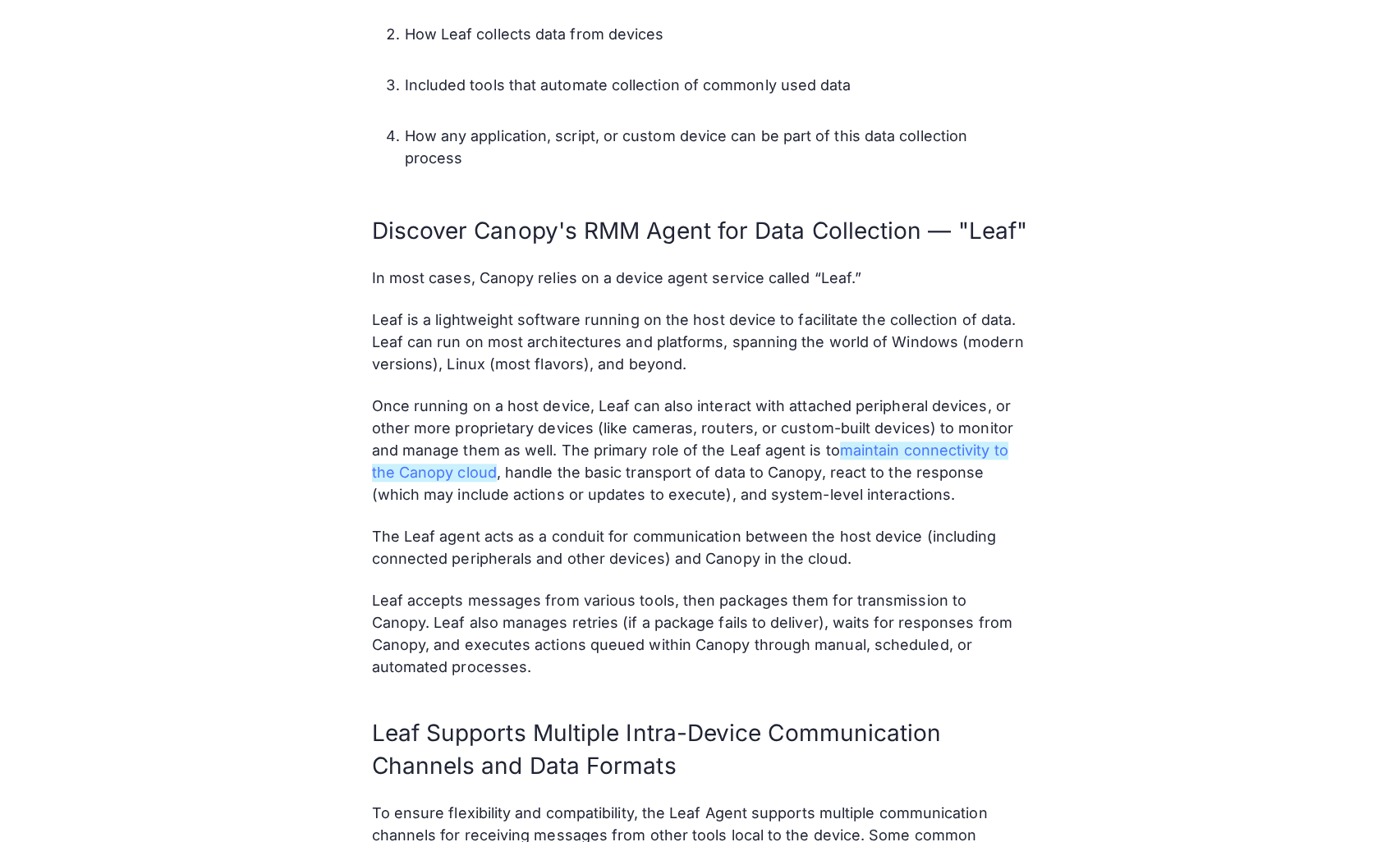 click on "maintain connectivity to the Canopy cloud" at bounding box center [690, 461] 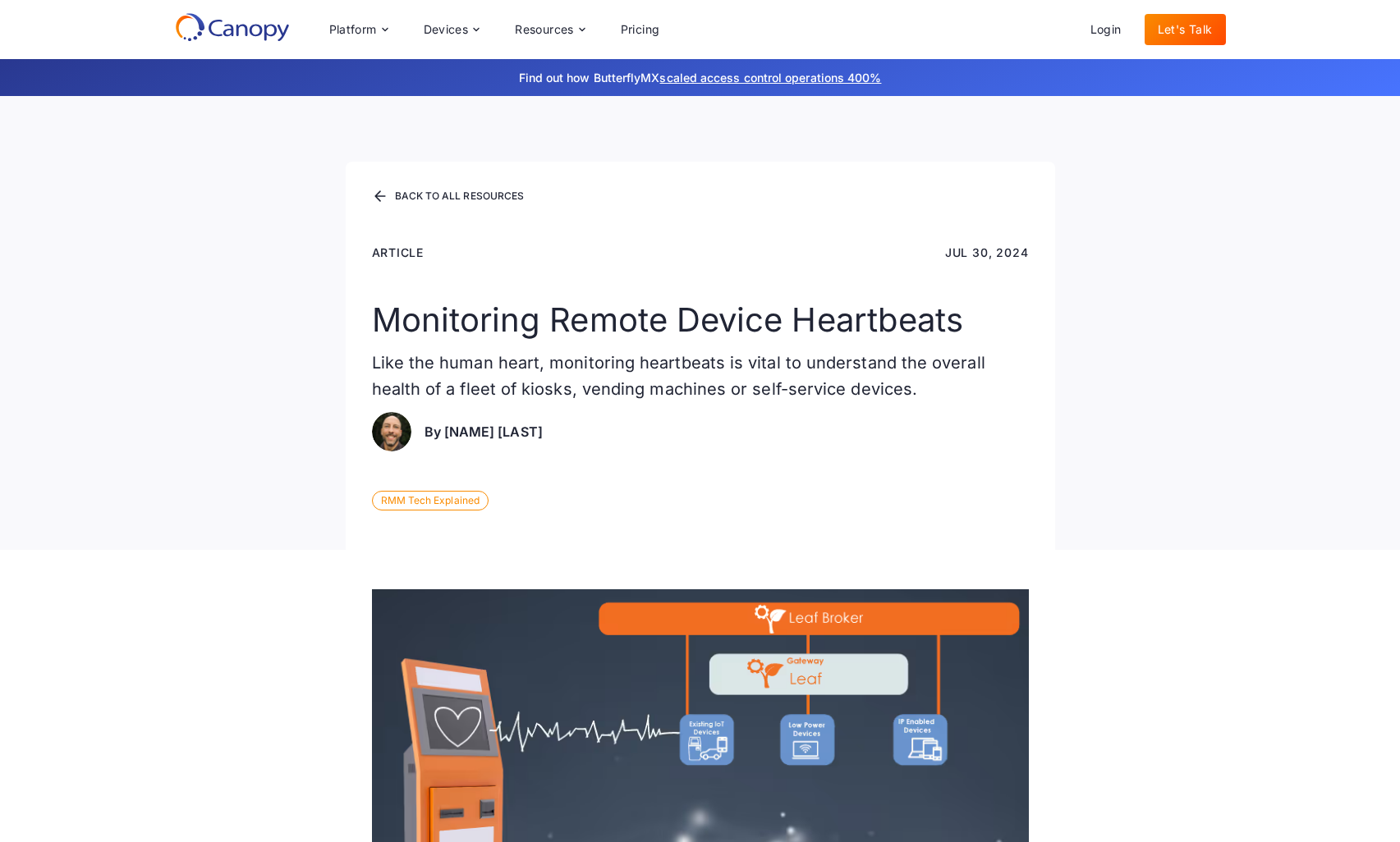 scroll, scrollTop: 0, scrollLeft: 0, axis: both 